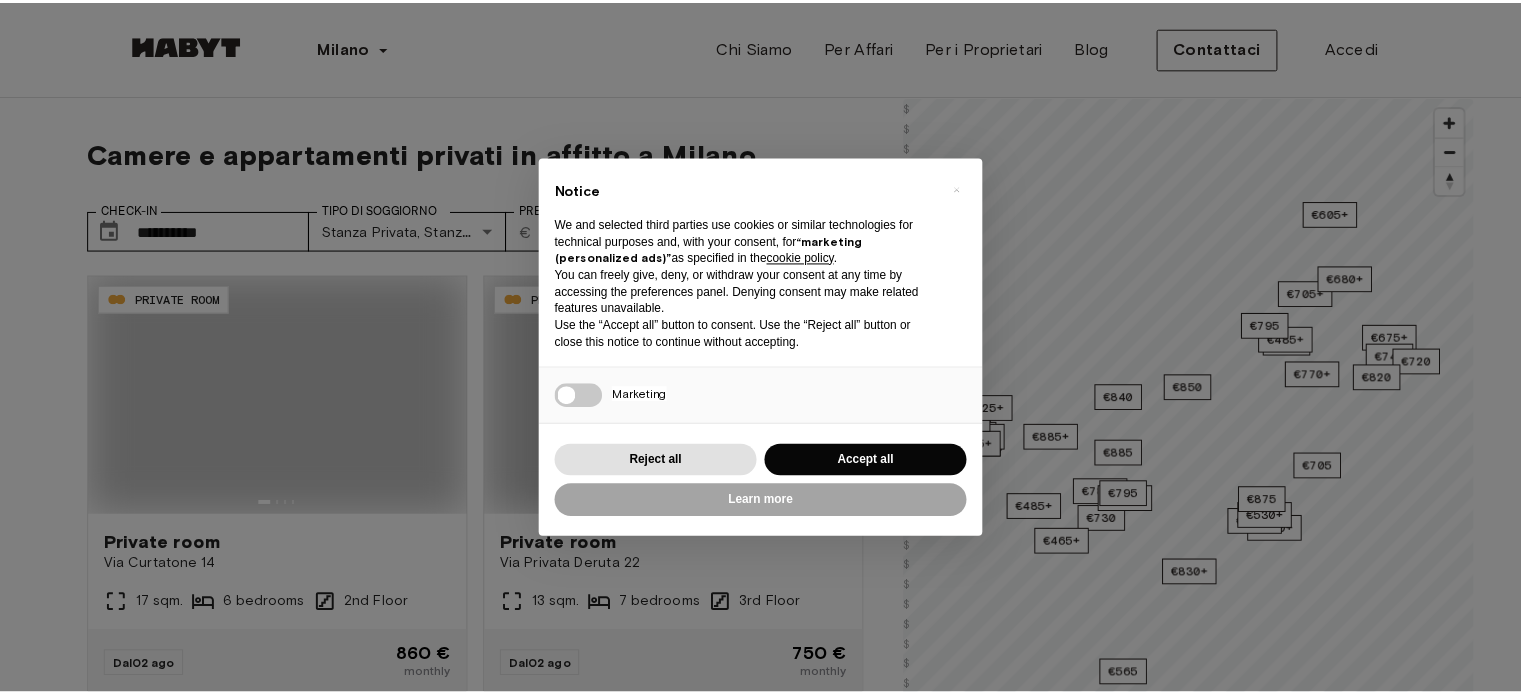 scroll, scrollTop: 0, scrollLeft: 0, axis: both 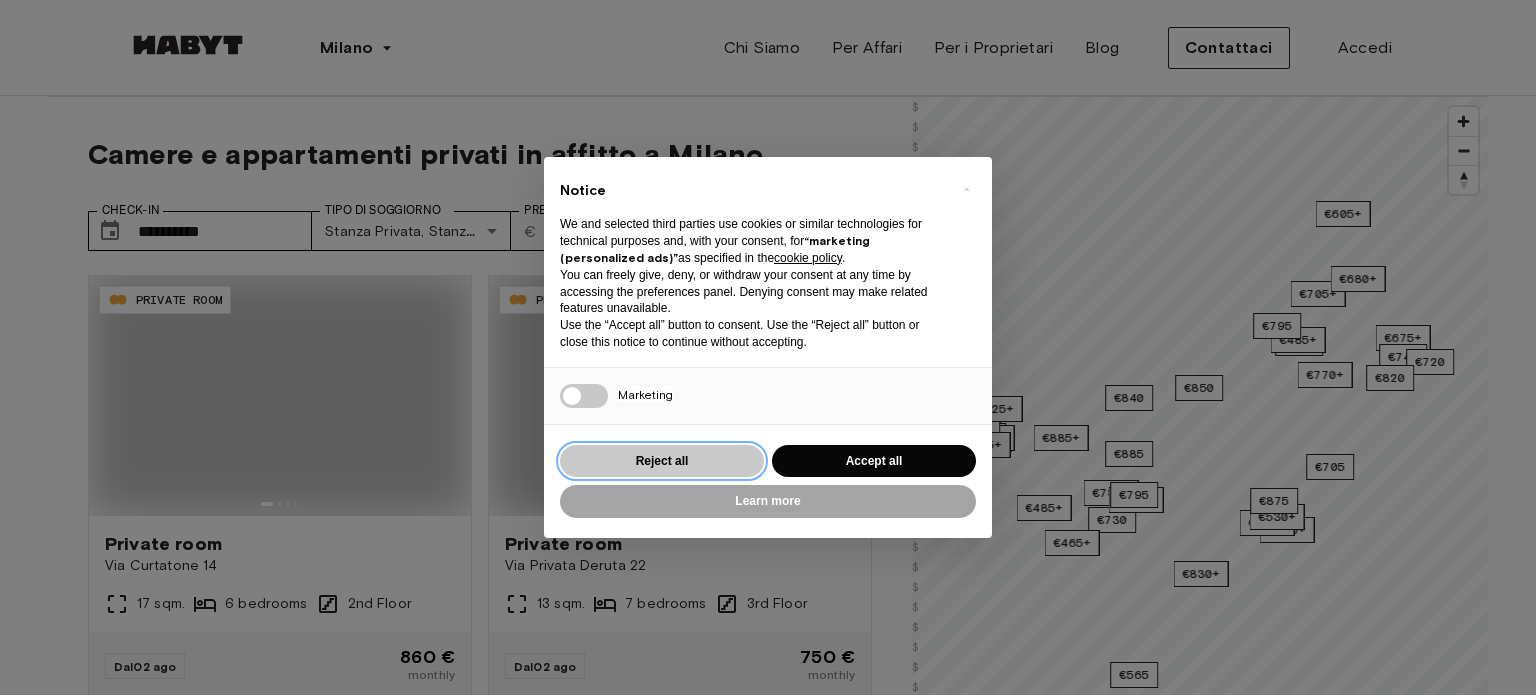 click on "Reject all" at bounding box center (662, 461) 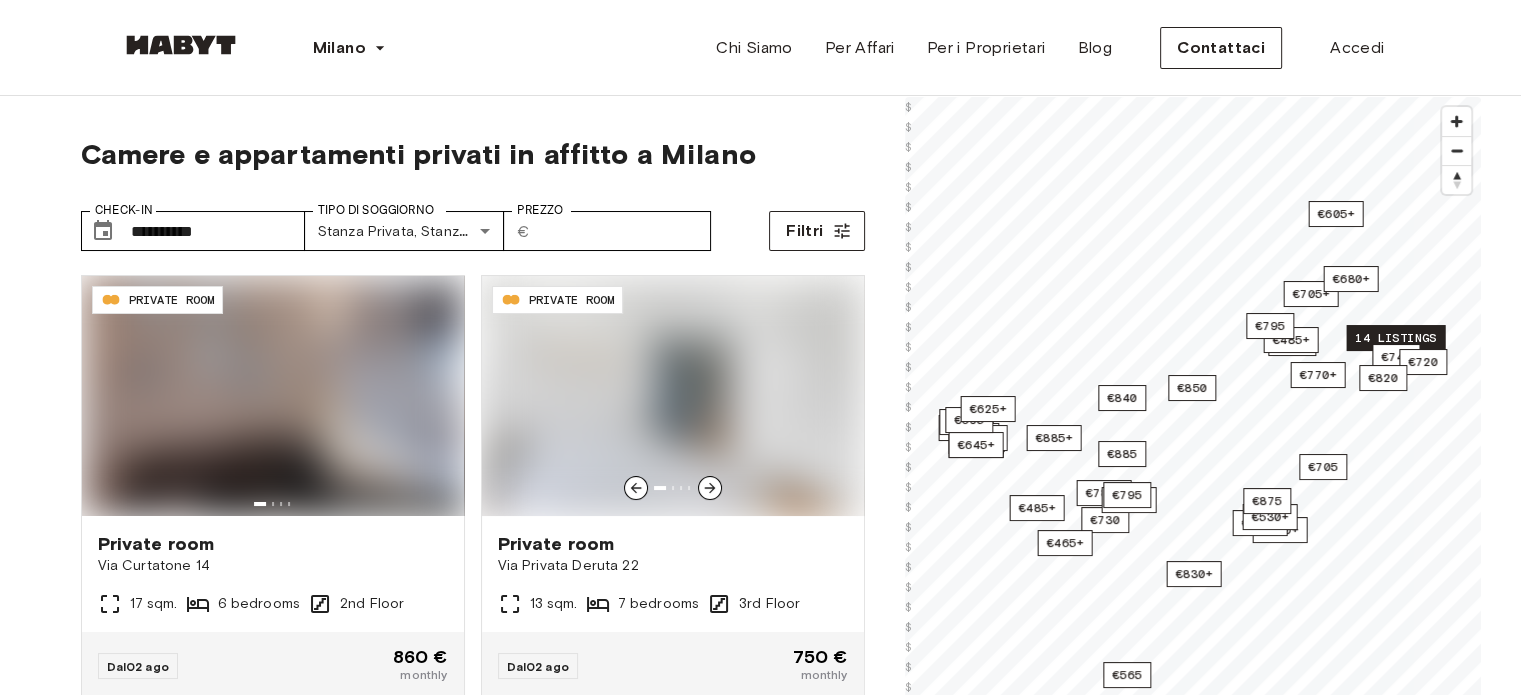 scroll, scrollTop: 0, scrollLeft: 0, axis: both 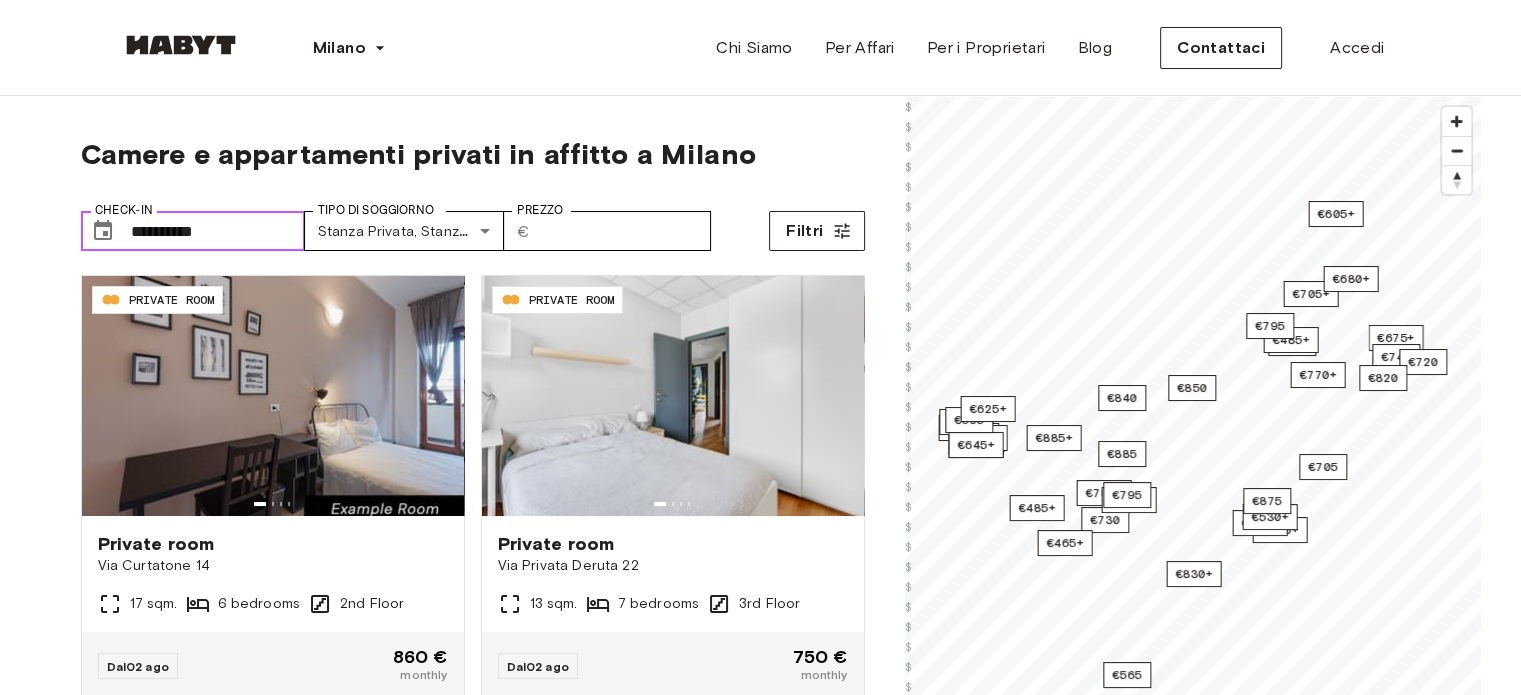 click on "**********" at bounding box center [218, 231] 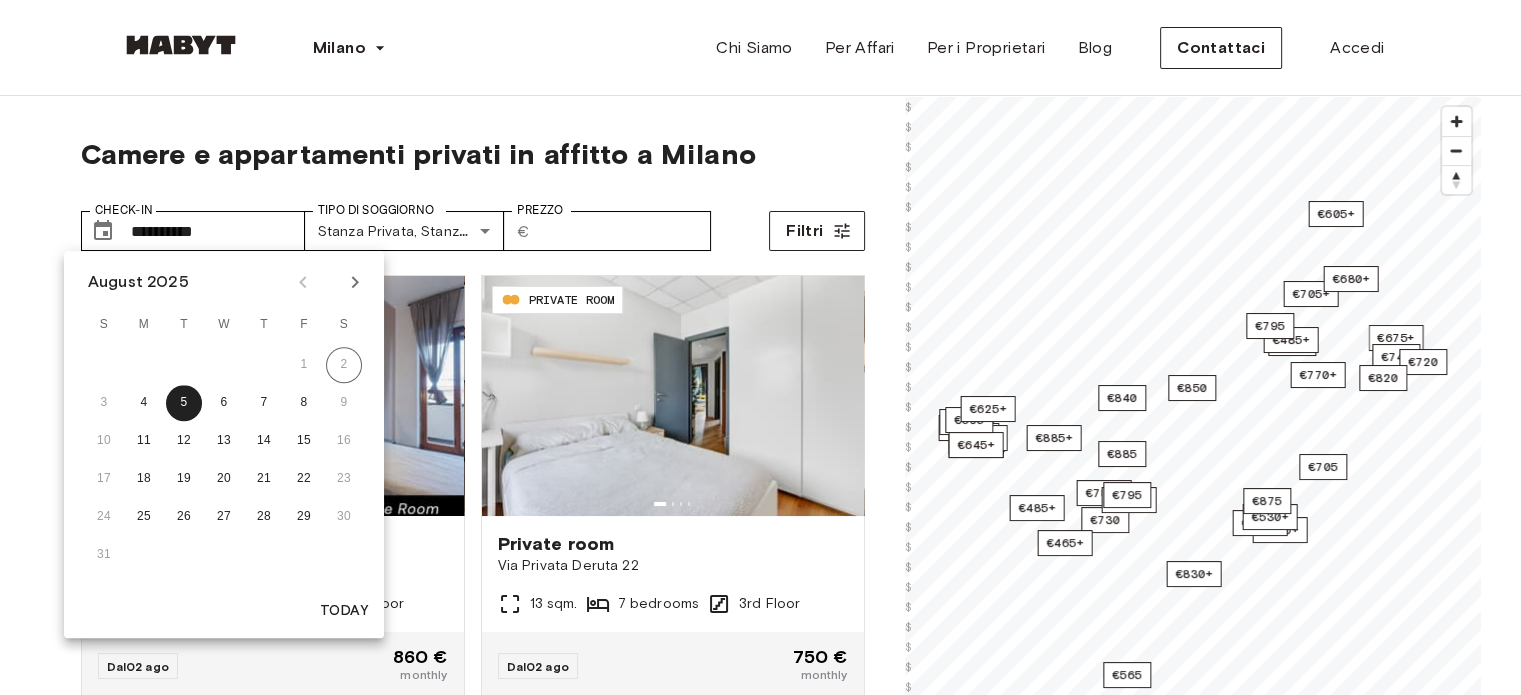click 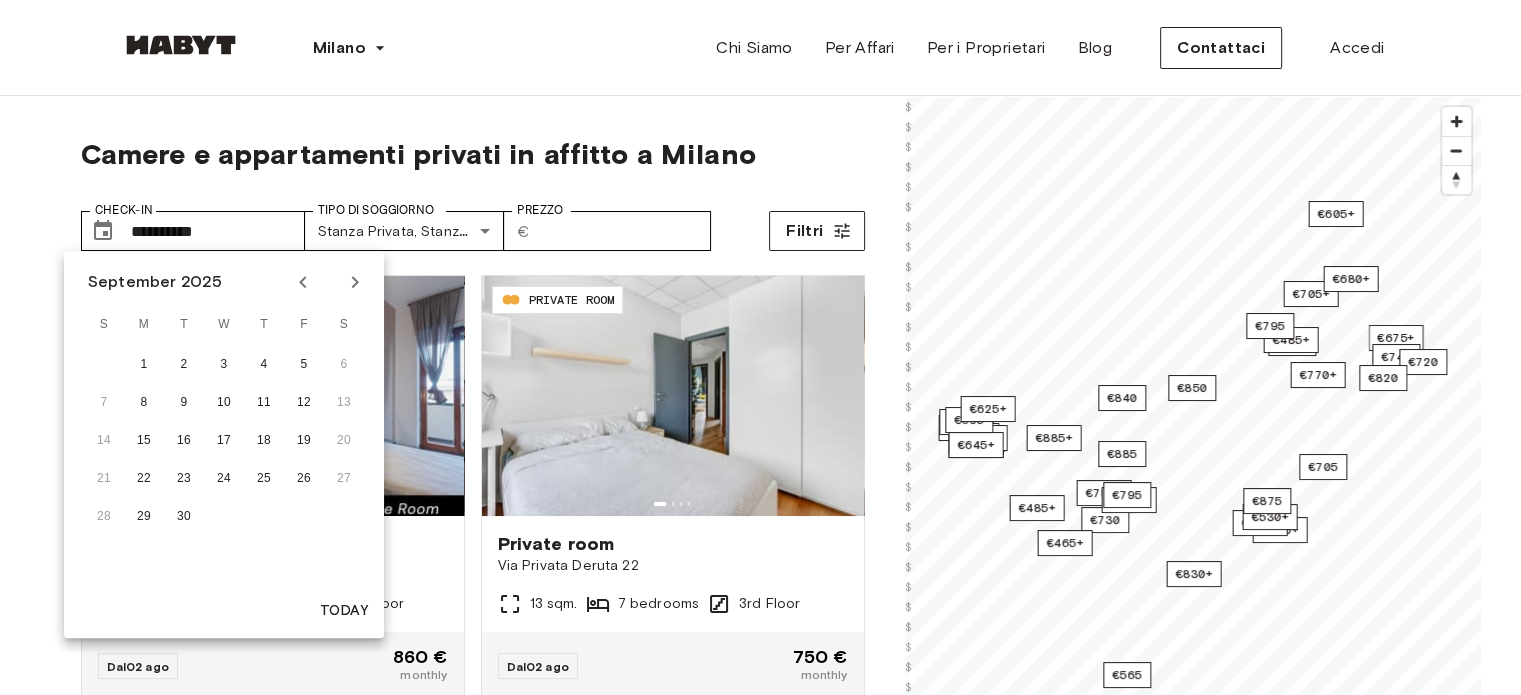 click 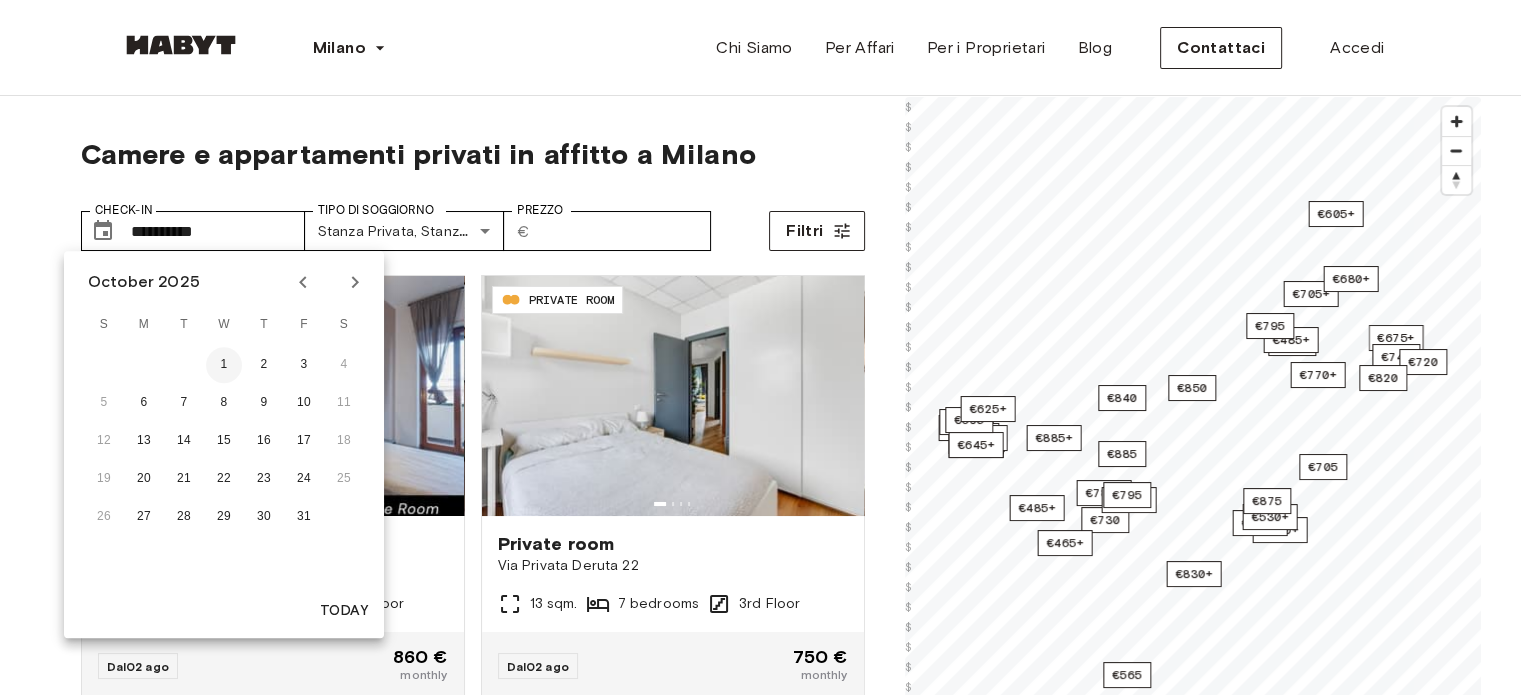 click on "1" at bounding box center [224, 365] 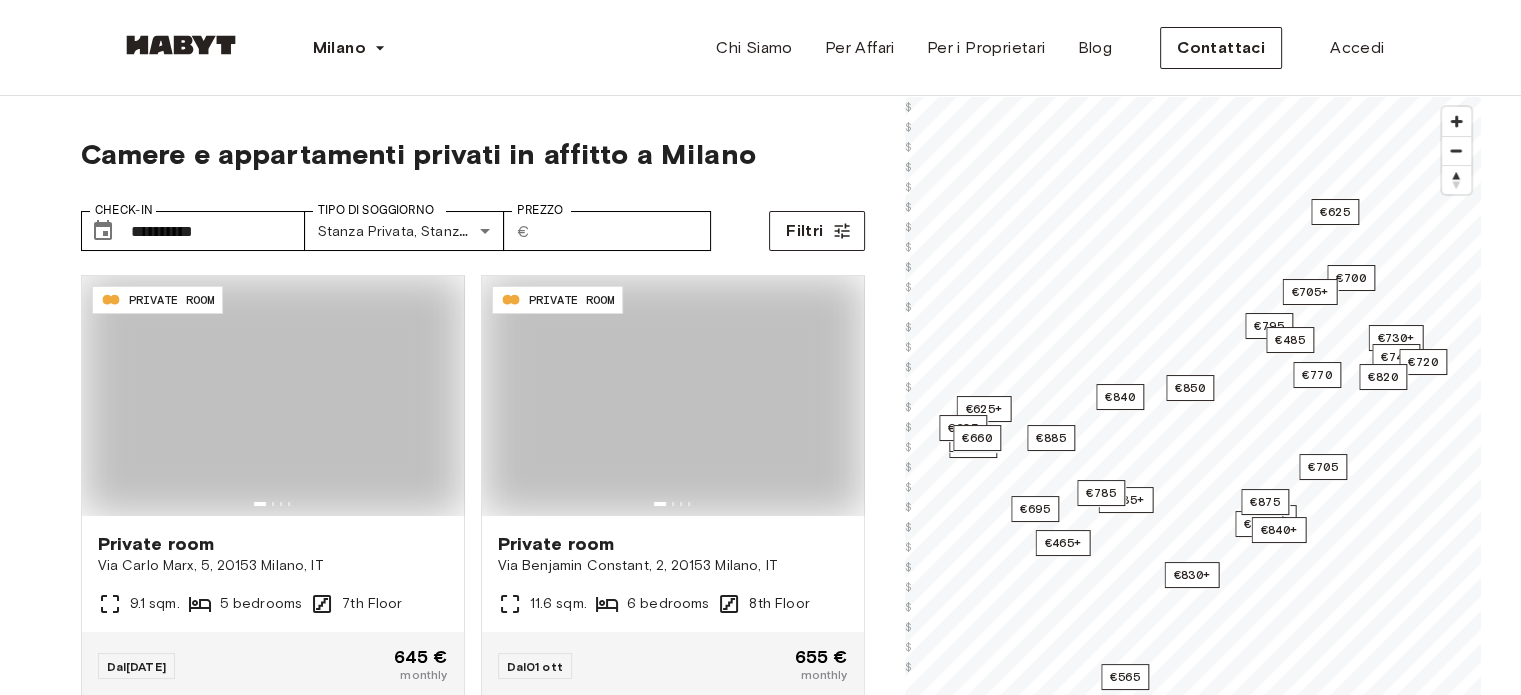 type on "**********" 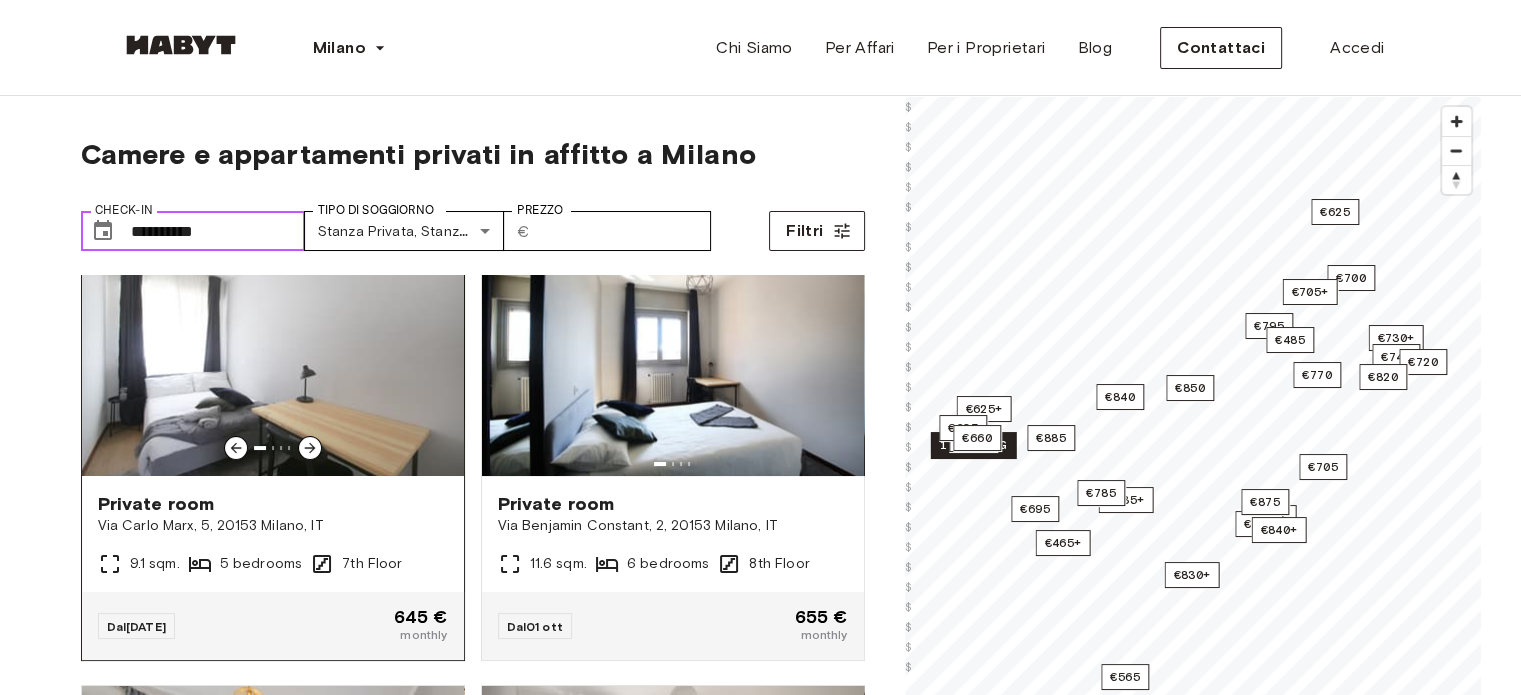 scroll, scrollTop: 40, scrollLeft: 0, axis: vertical 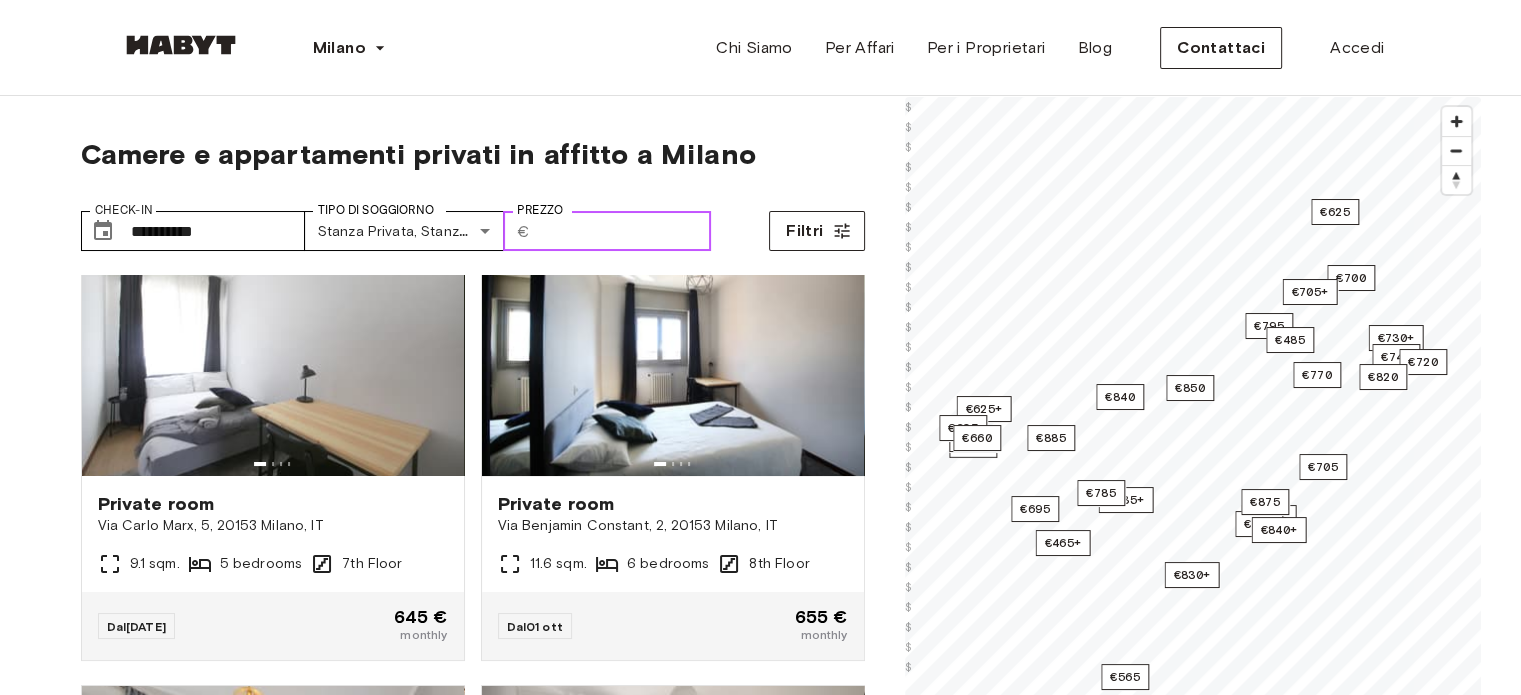 click on "Prezzo" at bounding box center (624, 231) 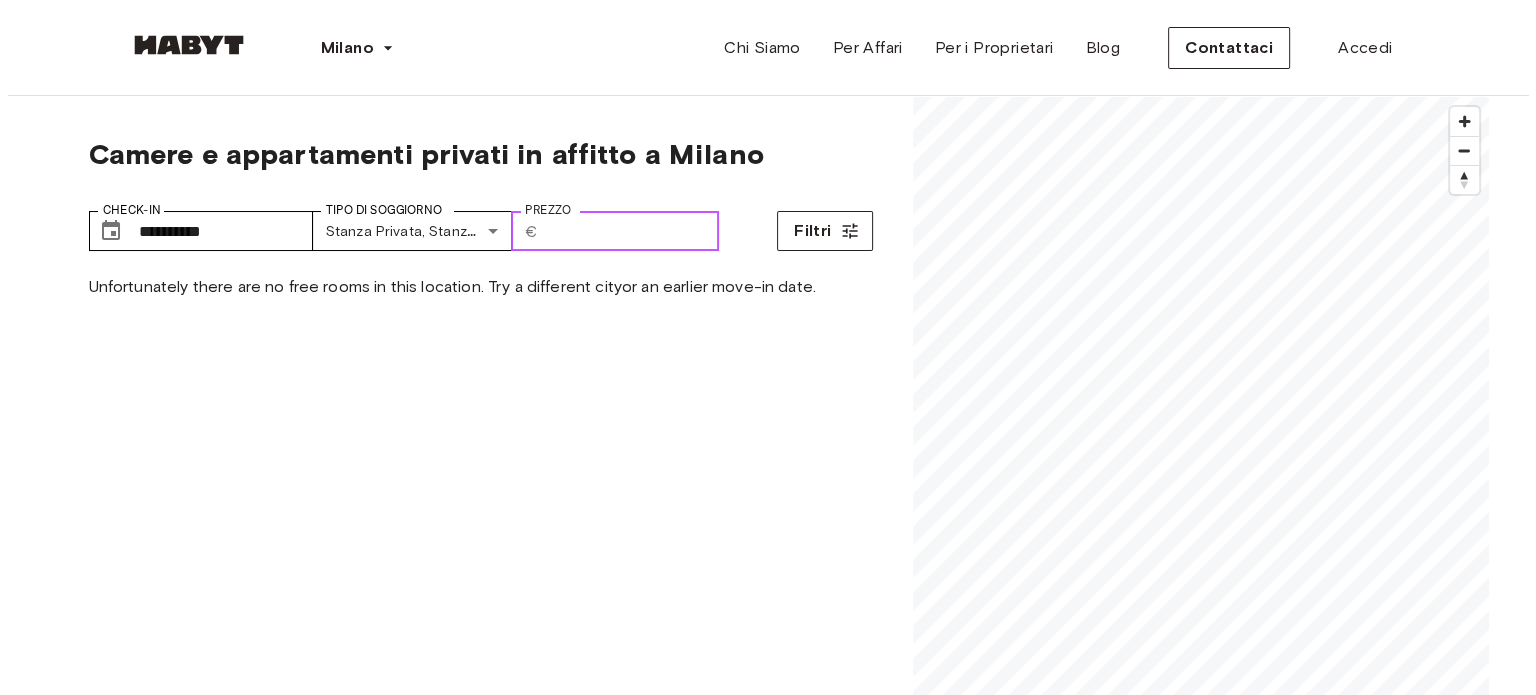 scroll, scrollTop: 0, scrollLeft: 0, axis: both 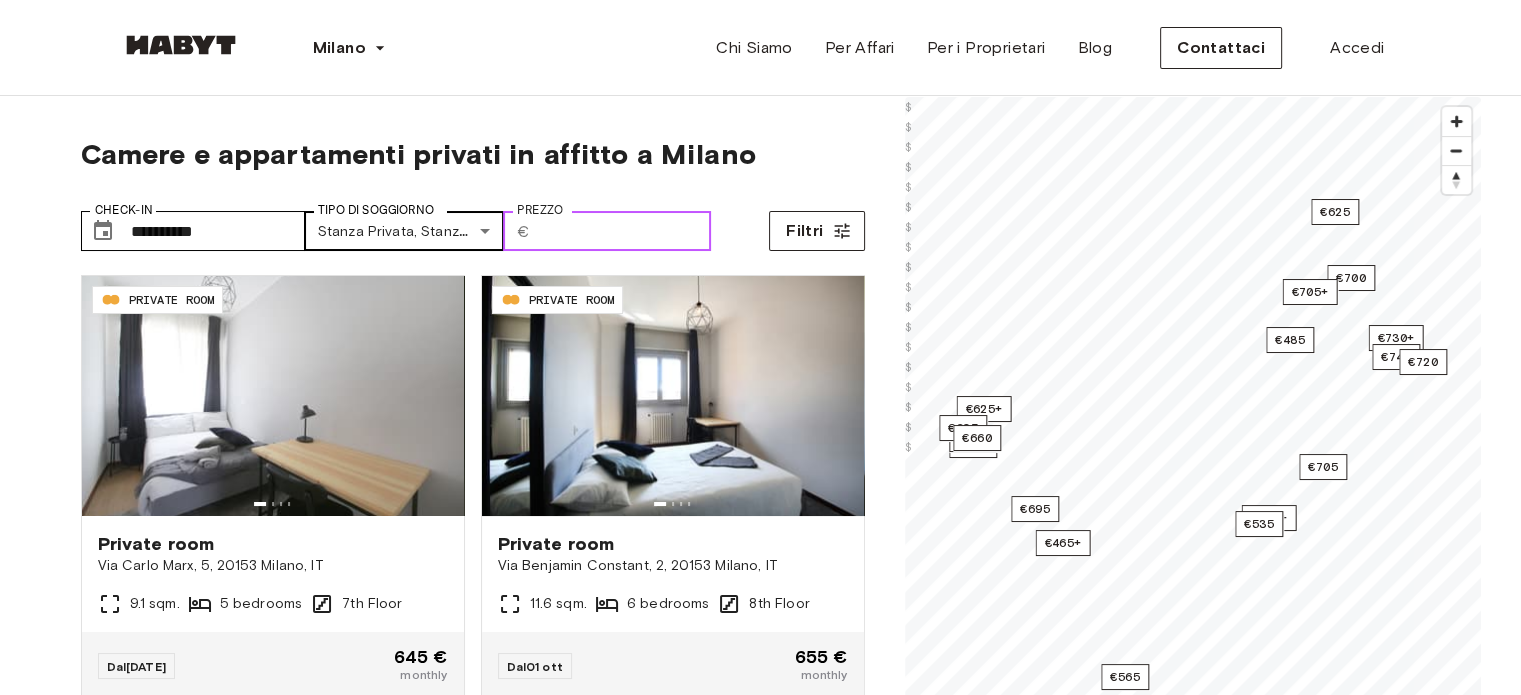 type on "***" 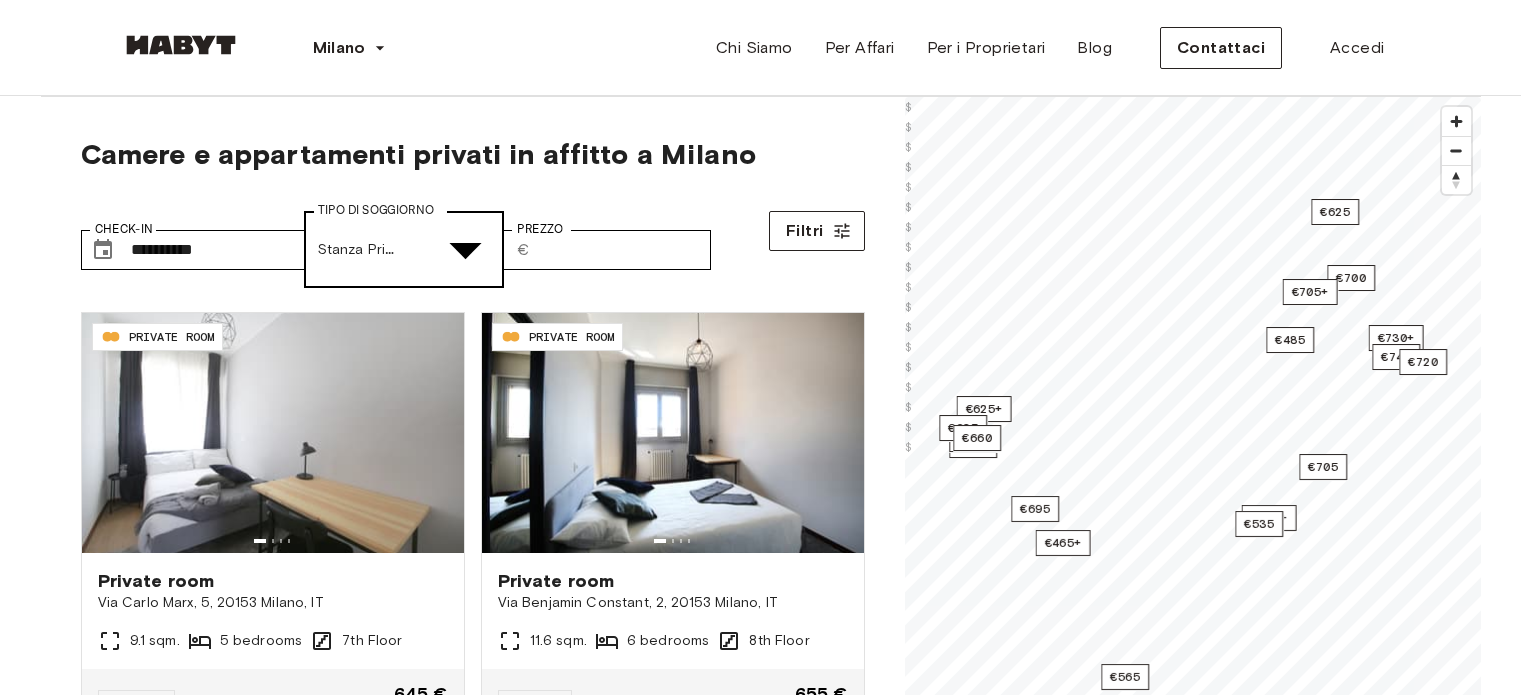 click on "Largo Giovan Battista Scalabrini 2 16 sqm. 3 bedrooms 2nd Floor" at bounding box center [768, 2585] 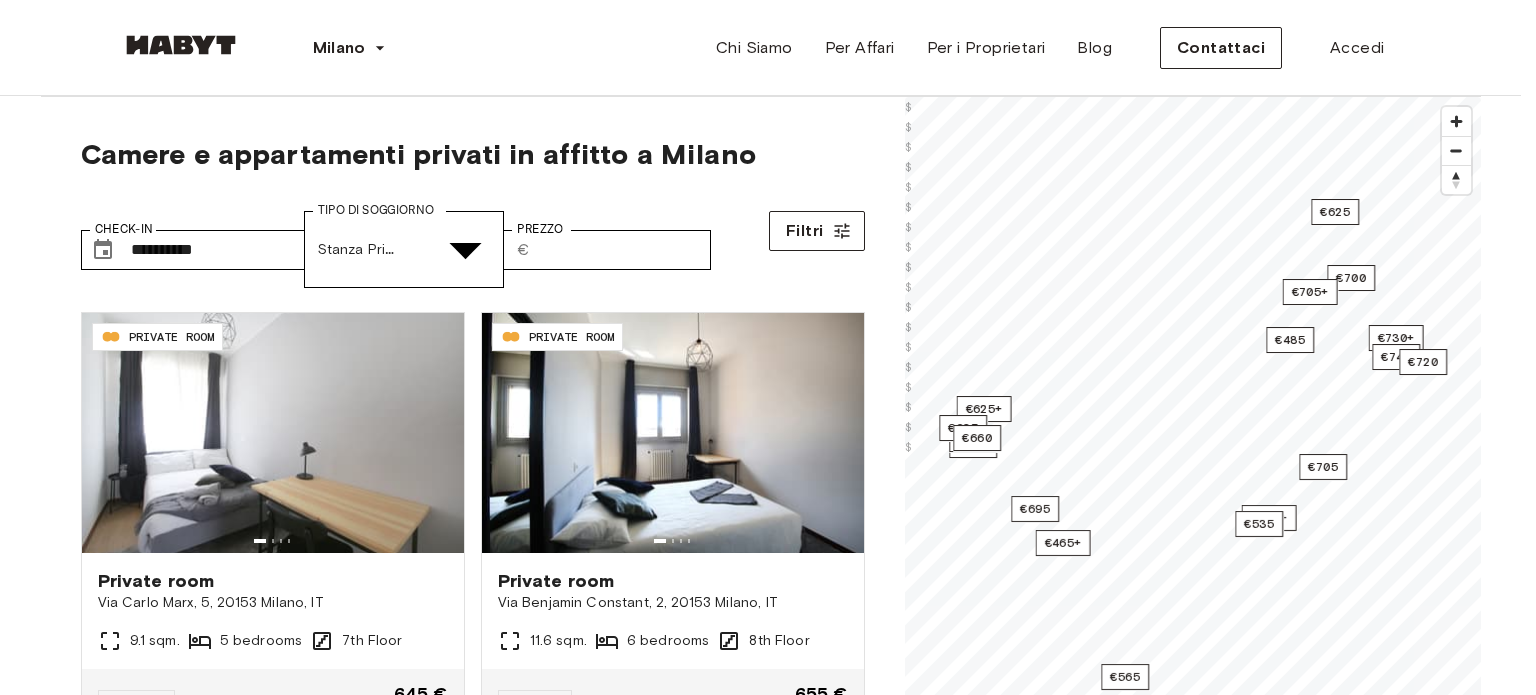 click at bounding box center [52, 4938] 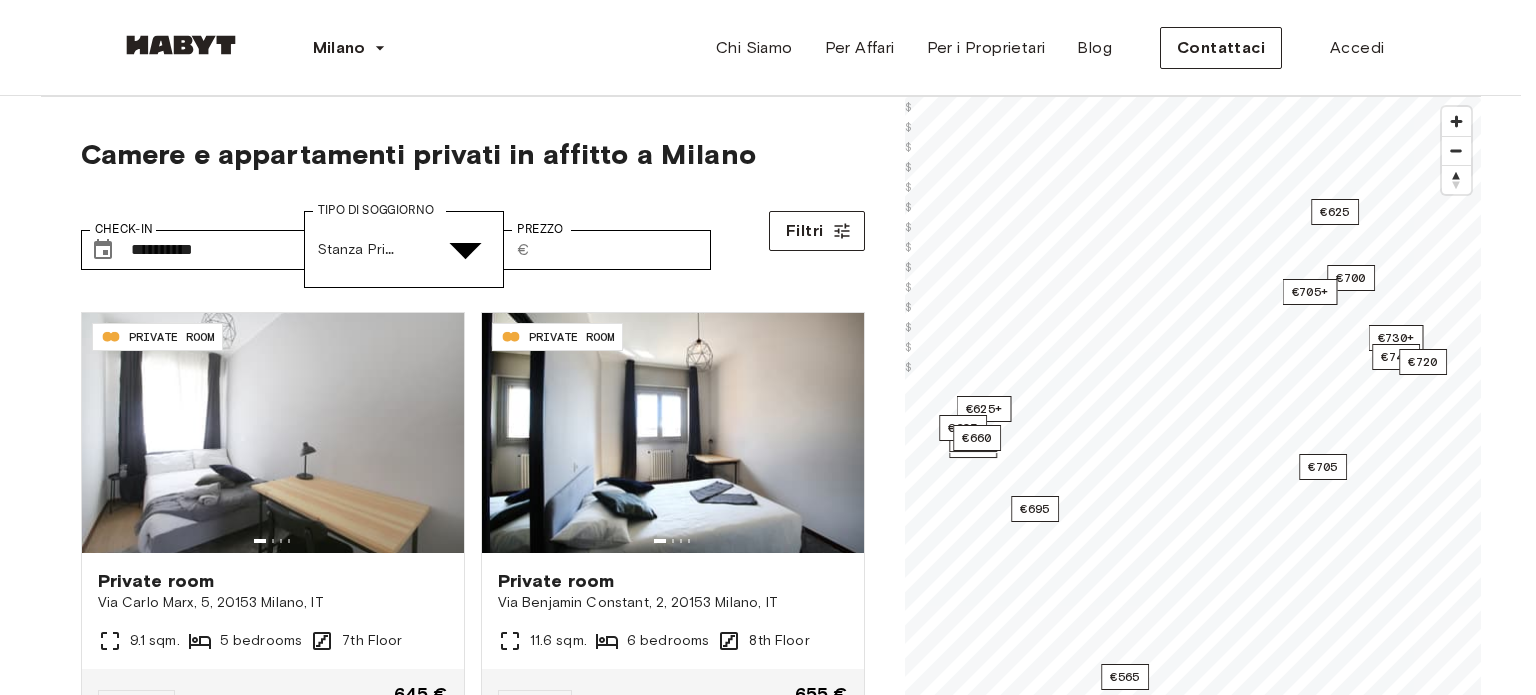 click at bounding box center [52, 5112] 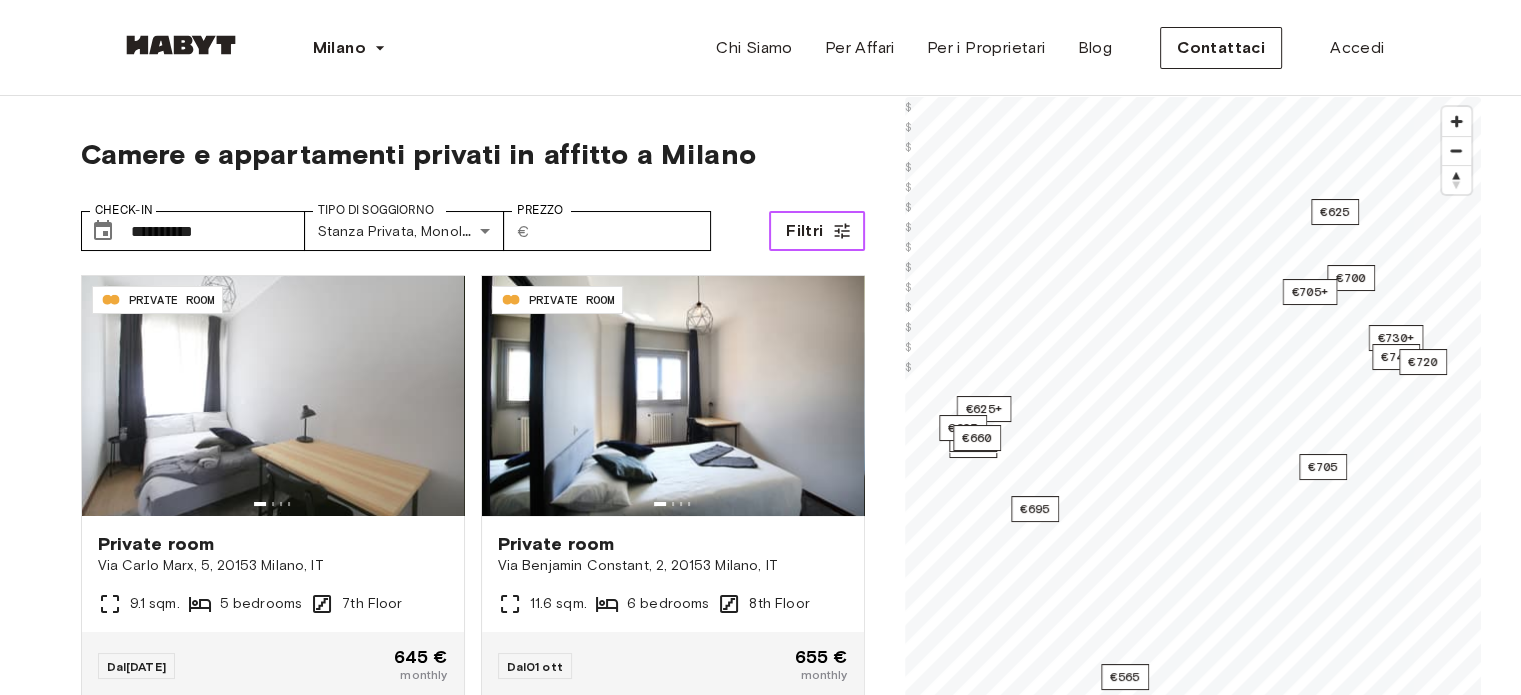 click on "Filtri" at bounding box center (804, 231) 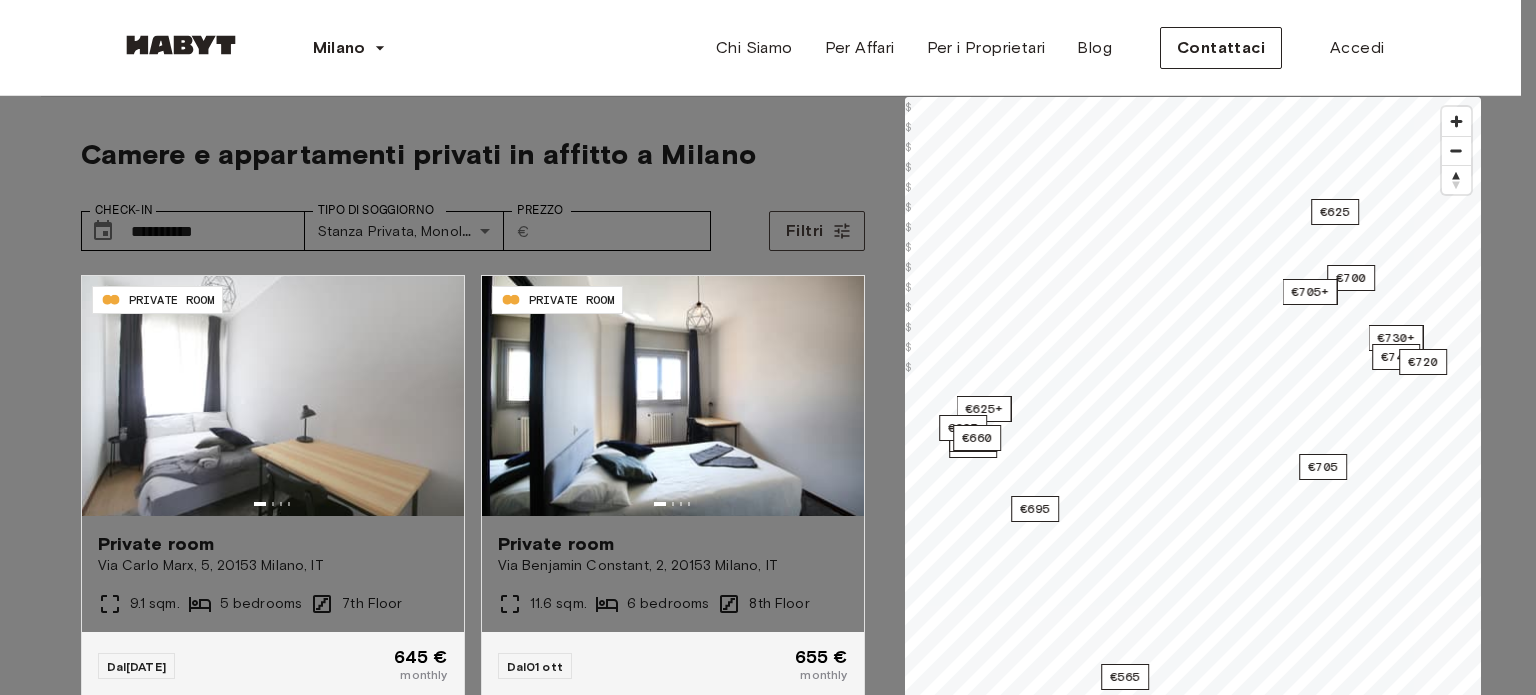 scroll, scrollTop: 2689, scrollLeft: 0, axis: vertical 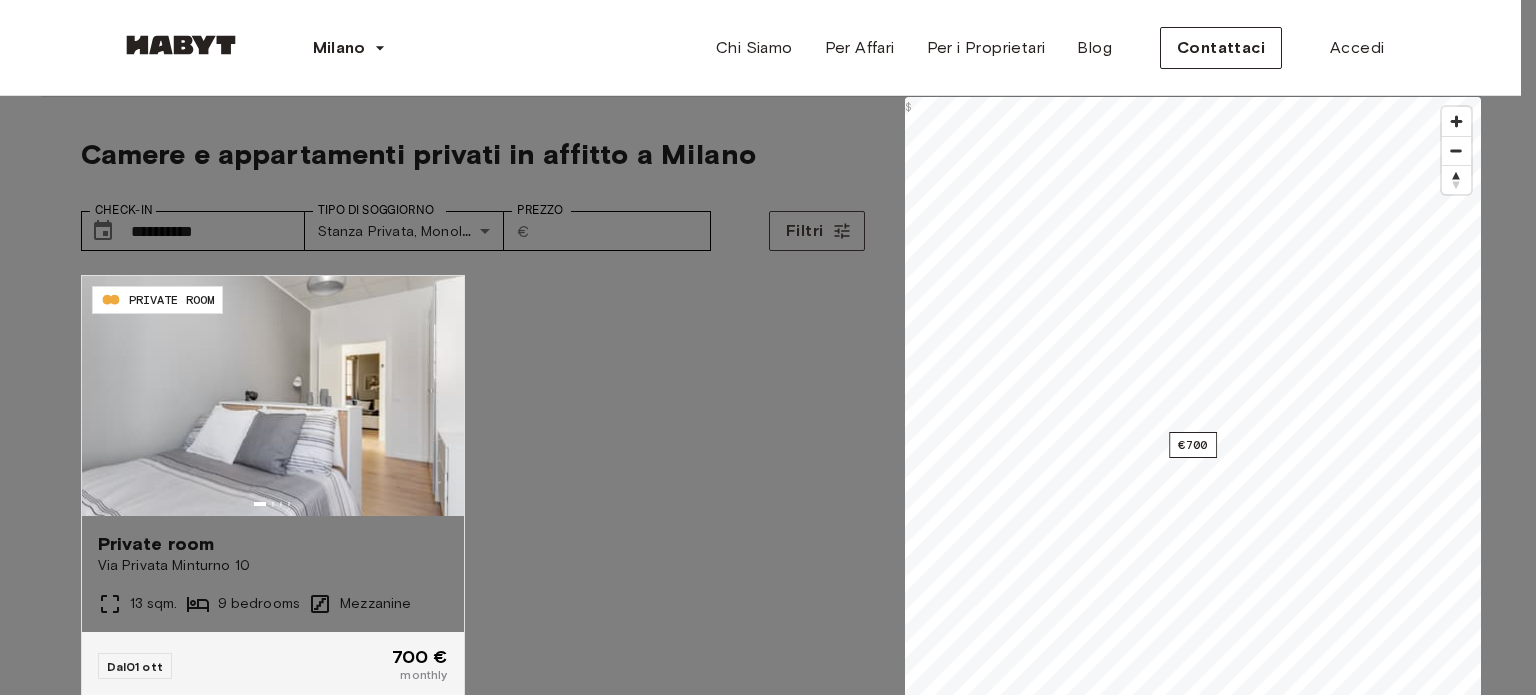 click on "Prenota" at bounding box center [190, 7942] 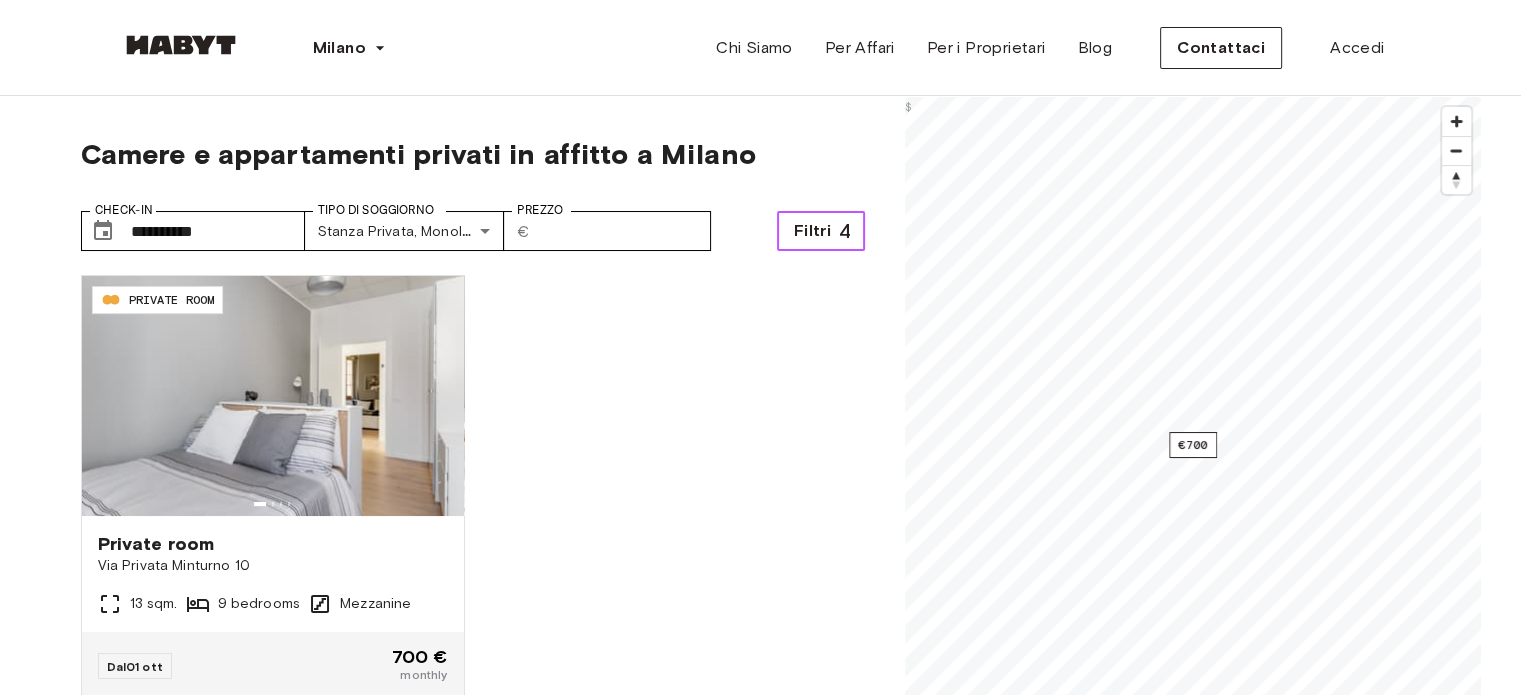 scroll, scrollTop: 128, scrollLeft: 0, axis: vertical 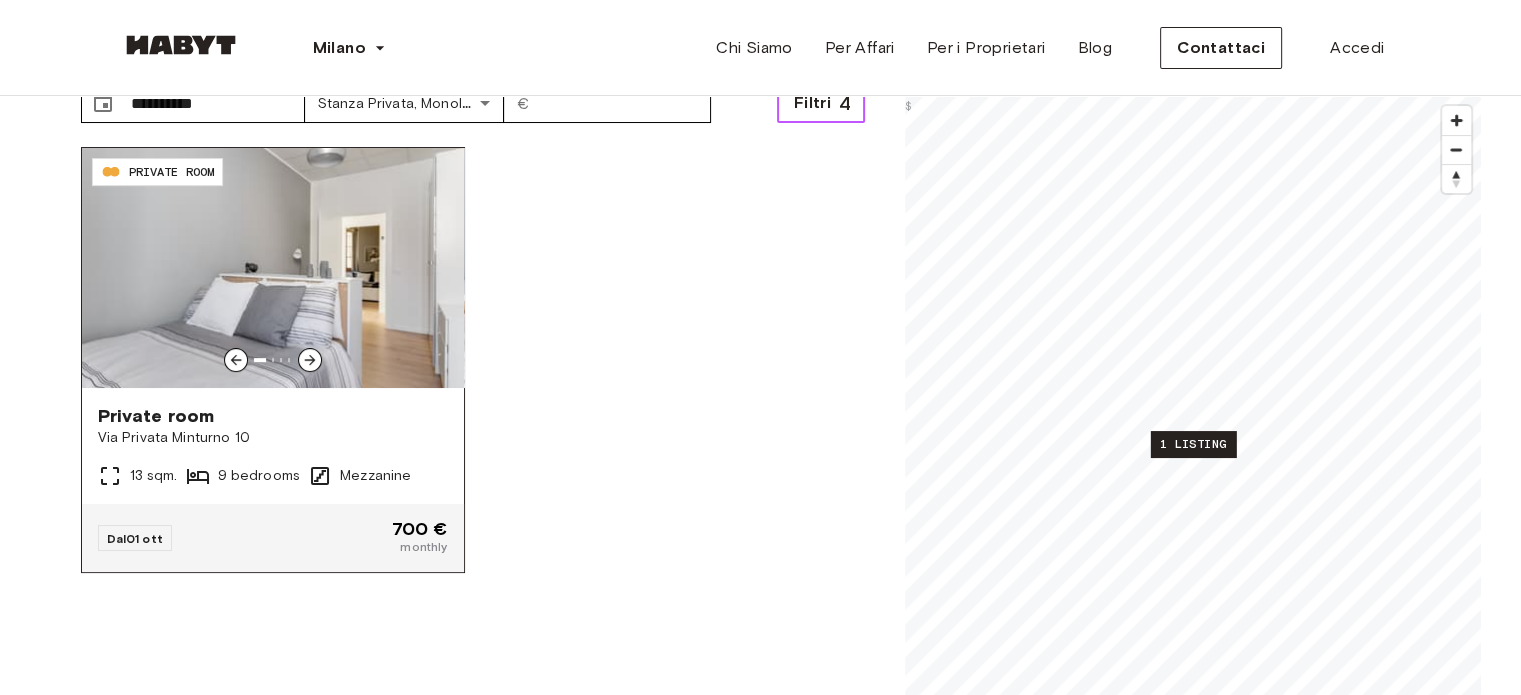 click at bounding box center [273, 268] 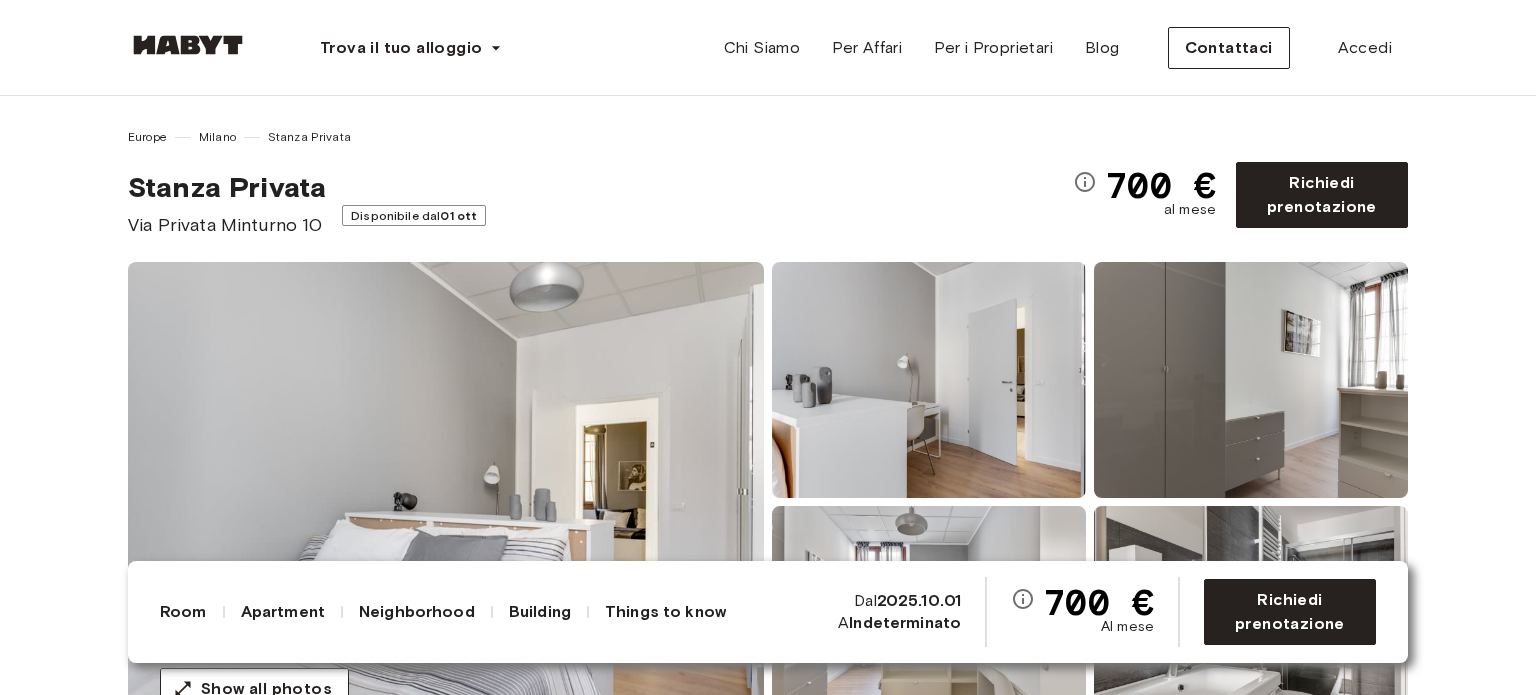 scroll, scrollTop: 280, scrollLeft: 0, axis: vertical 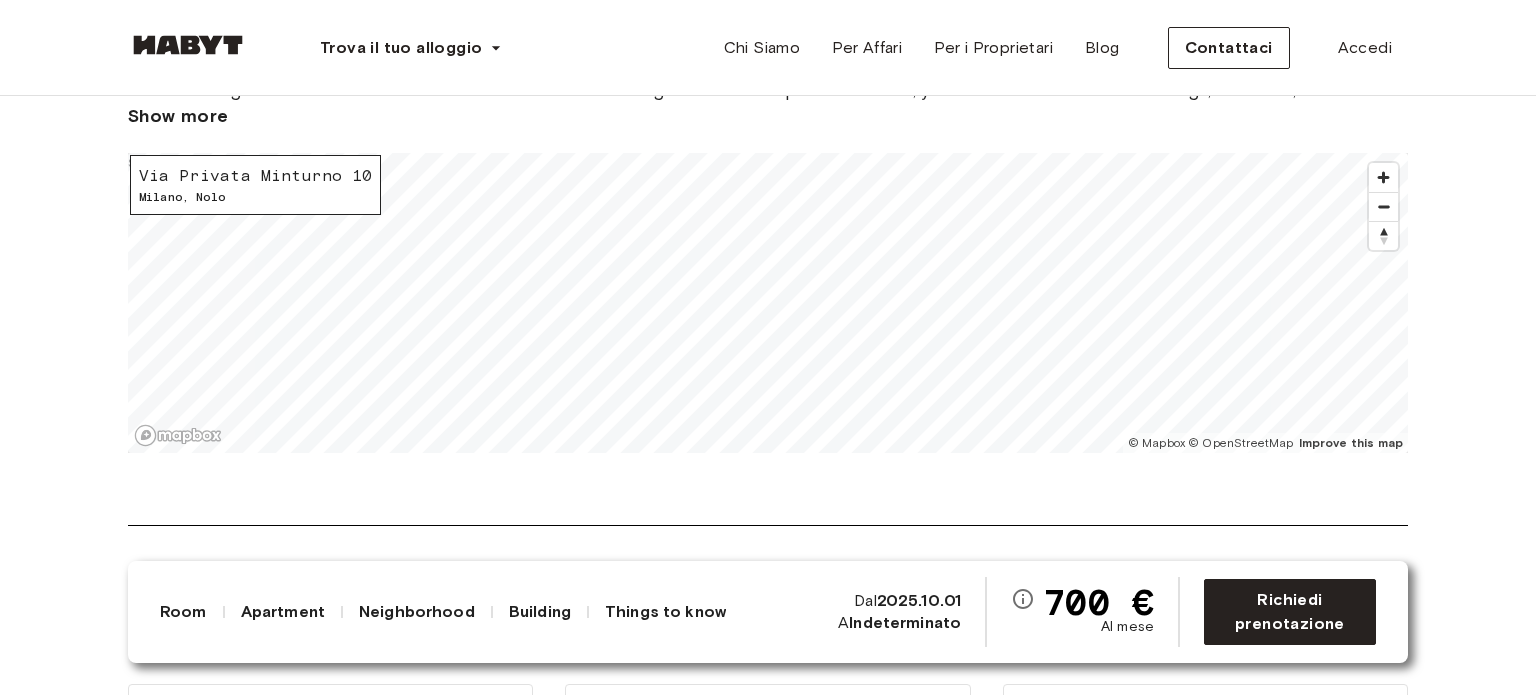 click on "Il quartiere Apri su Google Maps The acronym NoLo, i.e. North of Loreto, teases New York's SoHo: a new area, fervent with creativity and populated by young people, hipsters, and artists who are re-inventing its identity through art, design, fashion, and new businesses. Living in NoLo means being part of a community: it is perhaps the Milanese neighborhood with the most flavor. An unusual and original mix of the past and future, you will find here historic buildings, churches, and the beautiful Mercato Rionale, neghiboughring with modern coworking spaces, fashion, and photography ateliers. In this location, you’ll have everything you need, including the ease and convenience of your Habyt home! Please note that additional charges apply: -Duty stamp: €32 (one-time charge) -Tax obligations: 1% of your annual rent -Closing contract costs: €67 (one-time charge at the end of the contract) Show more Via Privata Minturno 10 Milano ,   Nolo © Mapbox   © OpenStreetMap   Improve this map $" at bounding box center [768, 233] 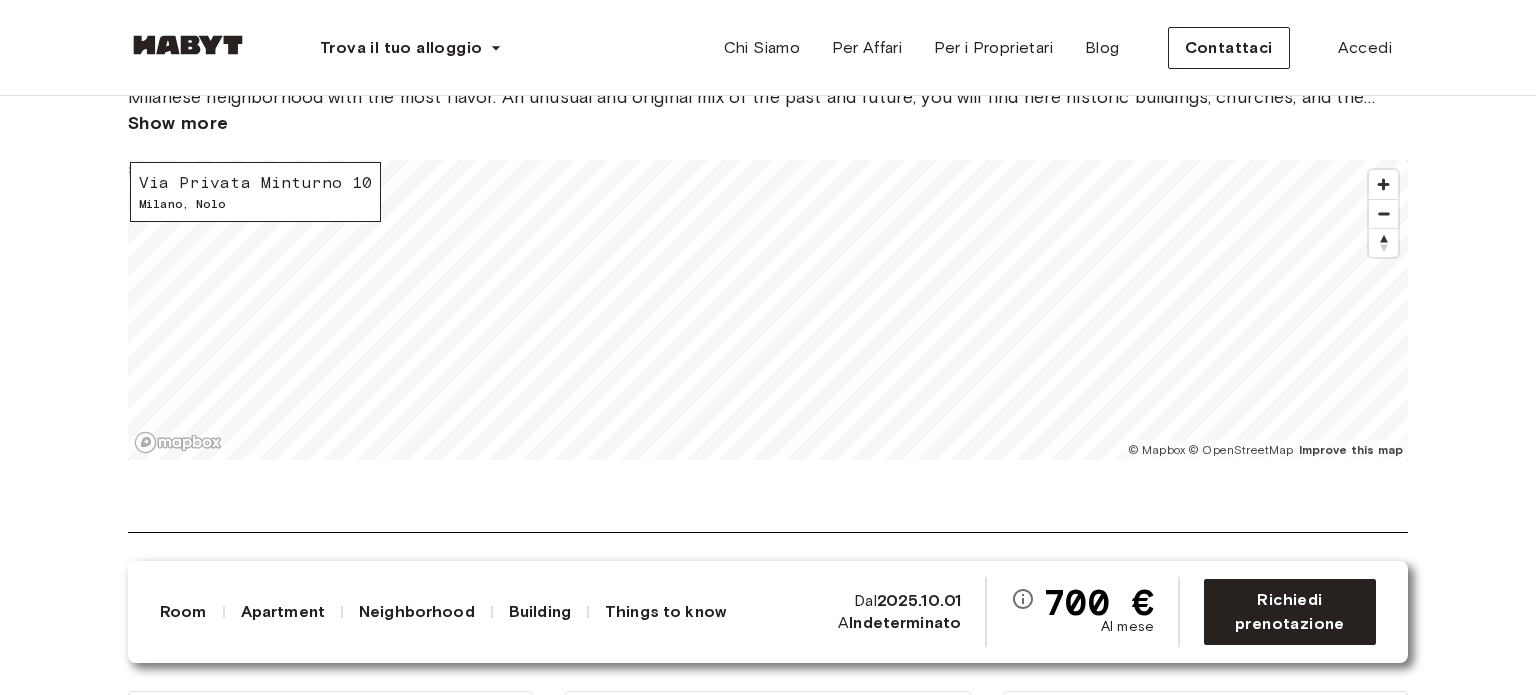 scroll, scrollTop: 2578, scrollLeft: 0, axis: vertical 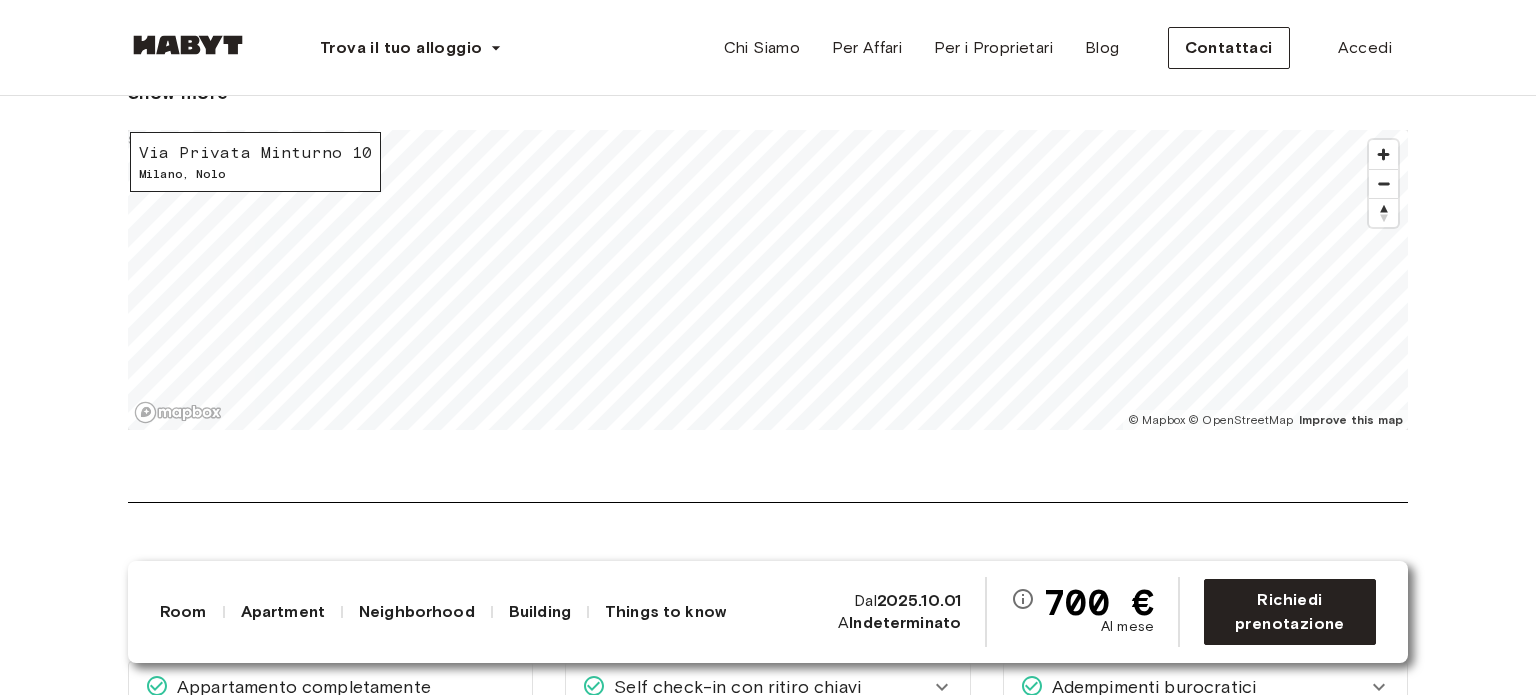click on "Europe Milano Stanza Privata Stanza Privata Via Privata Minturno 10 Disponibile dal  01 ott 700 € al mese Richiedi prenotazione Show all photos La stanza Codice di riferimento   IT-14-052-001-02H Cozy room in a newly renovated apartment. The room has all that you need to live, work and study here. From appliances to linen, internet and more. 13 sqm. 140 x 200cm mattress Wardrobe Desk and chair L'appartamento The apartment is designed in a modern style with spacious rooms and a great kitchen. All costs are included in the rent, including bills, internet, cleaning (every fortnight for common areas only) and more! 182 sqm. Mezzanine 9 bedrooms Kitchen utensils 3 shared bathrooms WiFi Fully-equipped kitchen Washing Machine Tutte le stanze in questo appartamento Via Privata Minturno 10 11 sqm. 9 bedrooms Mezzanine Dal  01 gen 680 € monthly Via Privata Minturno 10 13 sqm. 9 bedrooms Mezzanine Dal  01 set 700 € monthly Via Privata Minturno 10 13 sqm. 9 bedrooms Mezzanine Dal  01 ott 700 € monthly 10 sqm." at bounding box center [768, 715] 